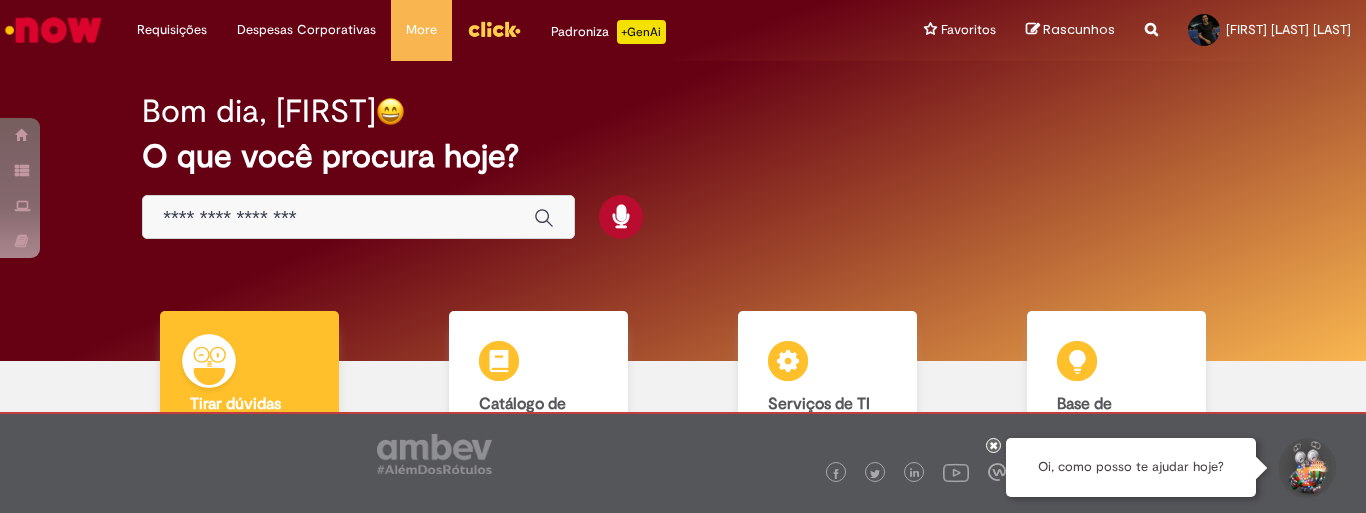 scroll, scrollTop: 0, scrollLeft: 0, axis: both 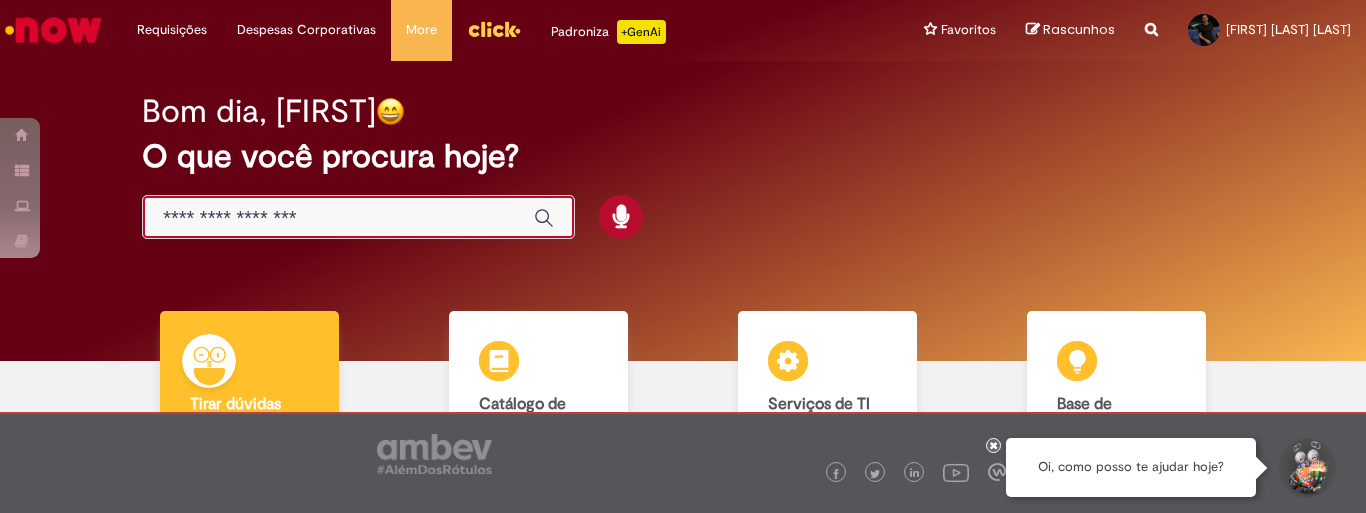 click at bounding box center (338, 218) 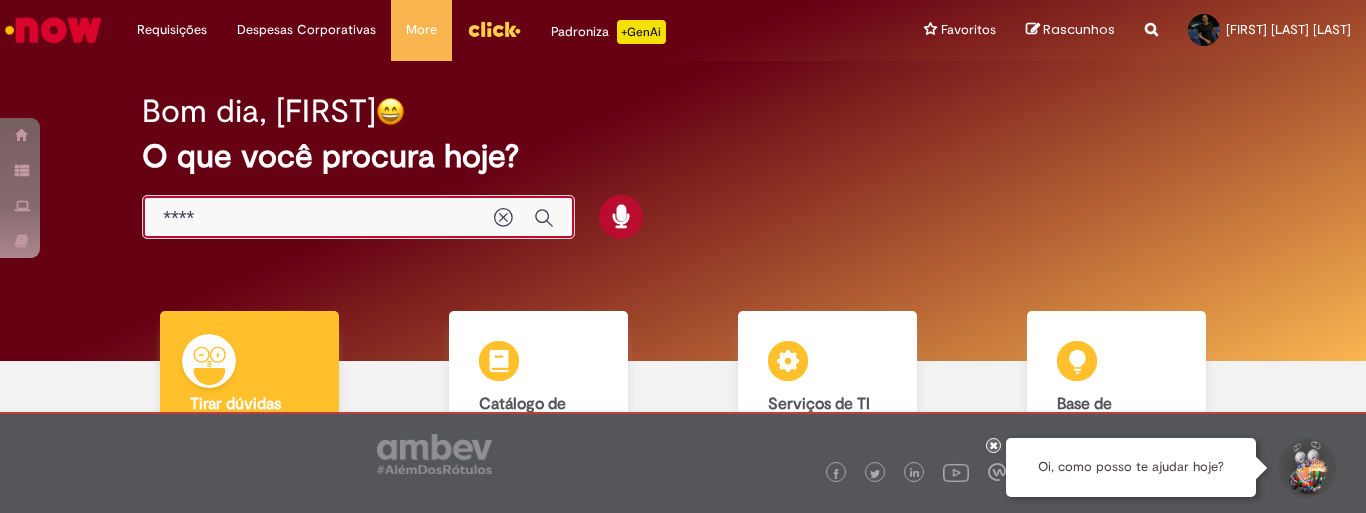 type on "*****" 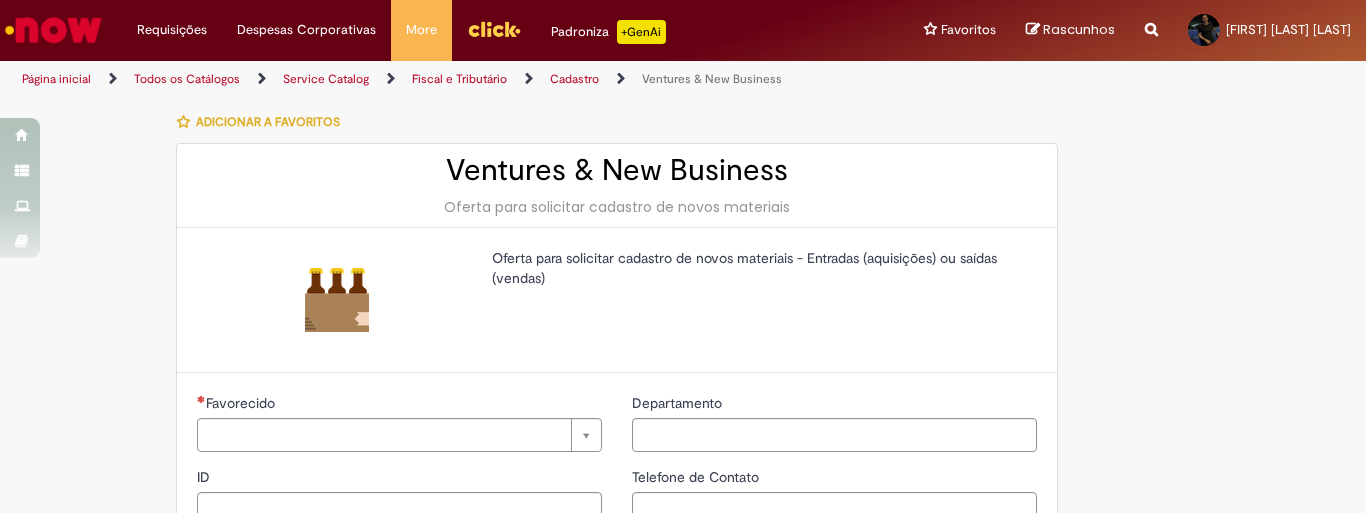 type on "********" 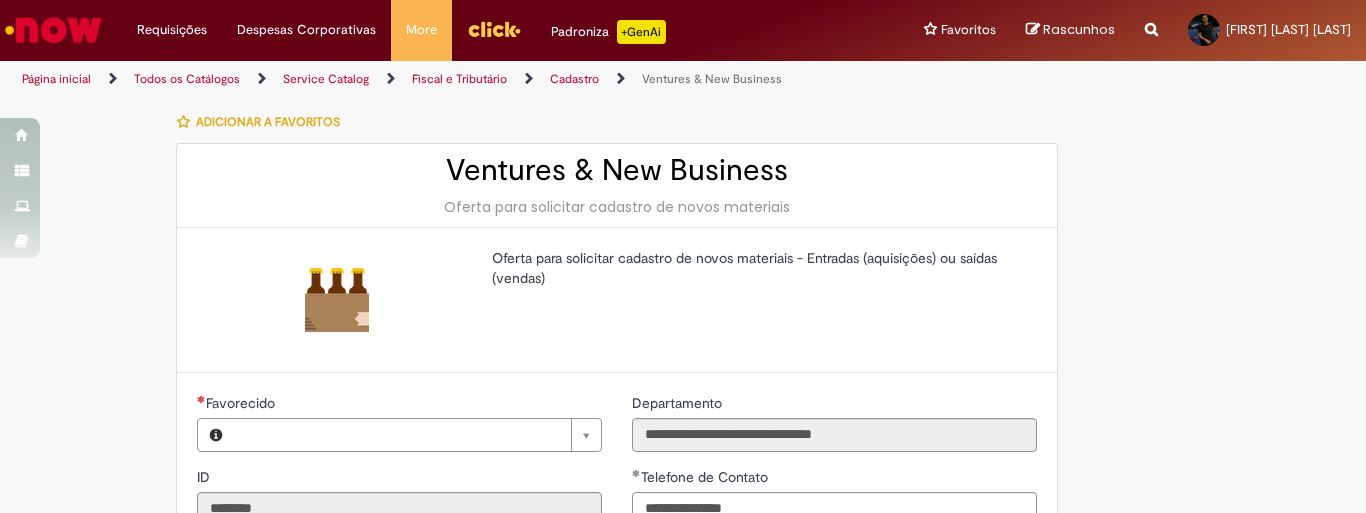 type on "**********" 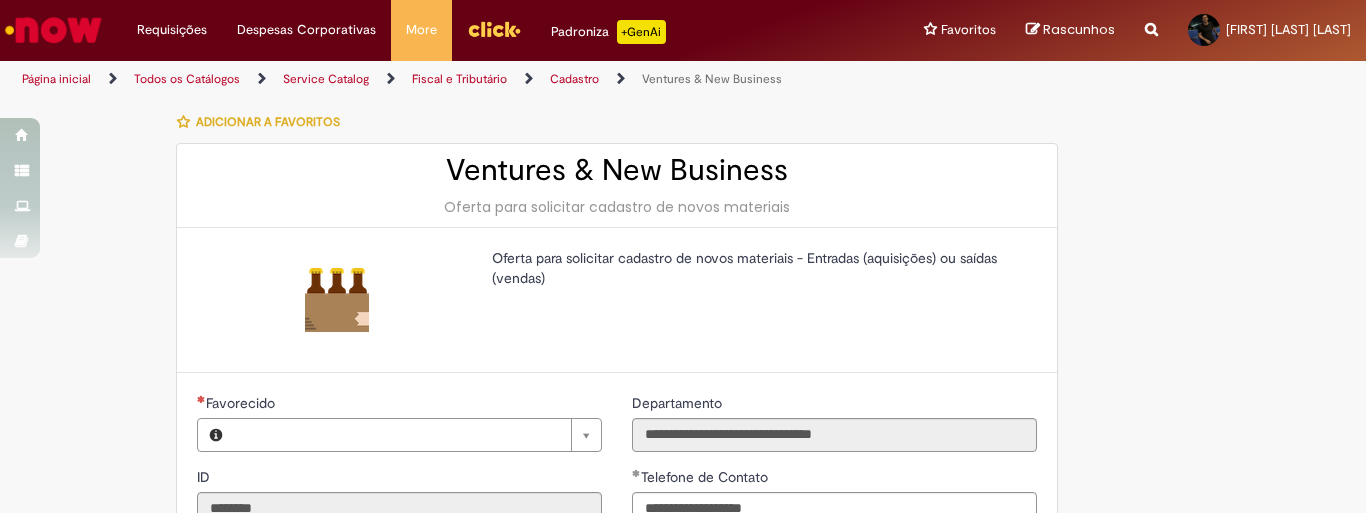 type on "**********" 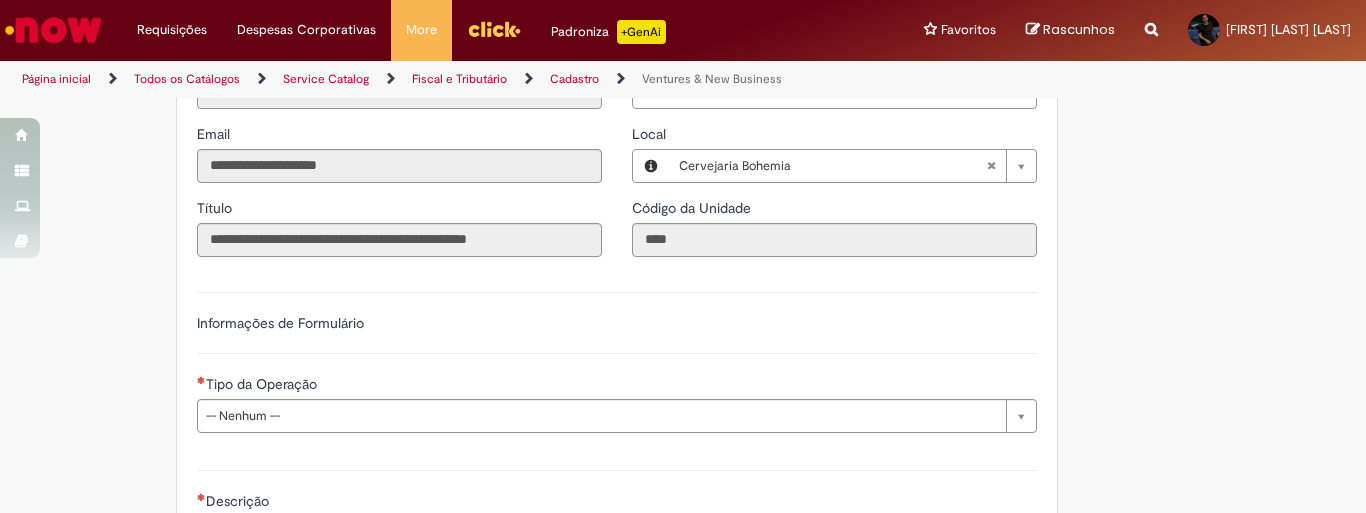 scroll, scrollTop: 583, scrollLeft: 0, axis: vertical 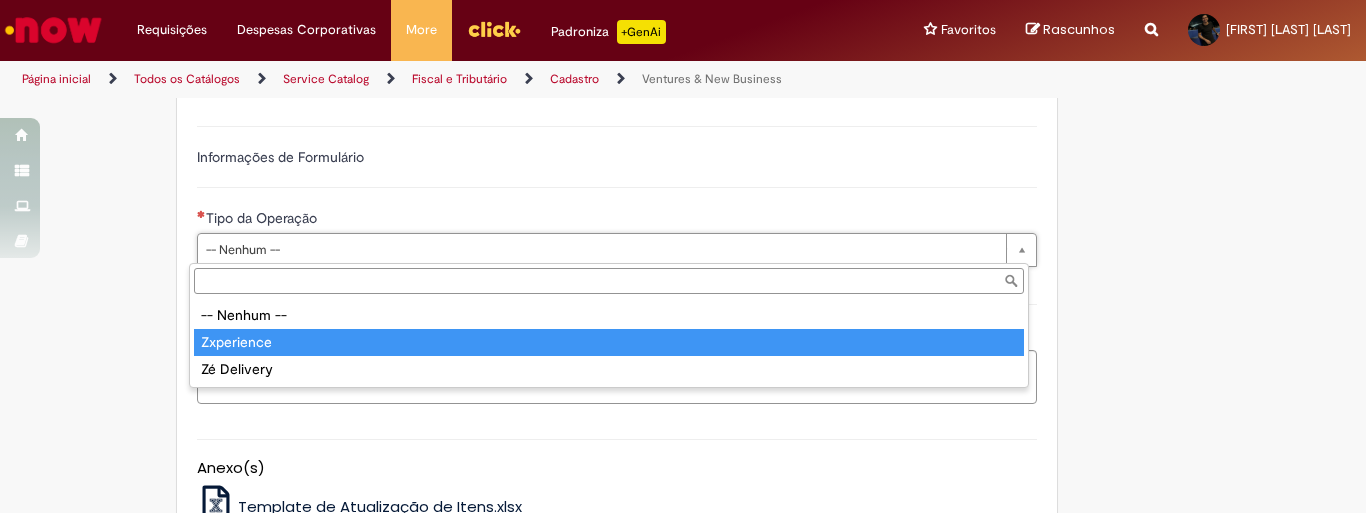 type on "**********" 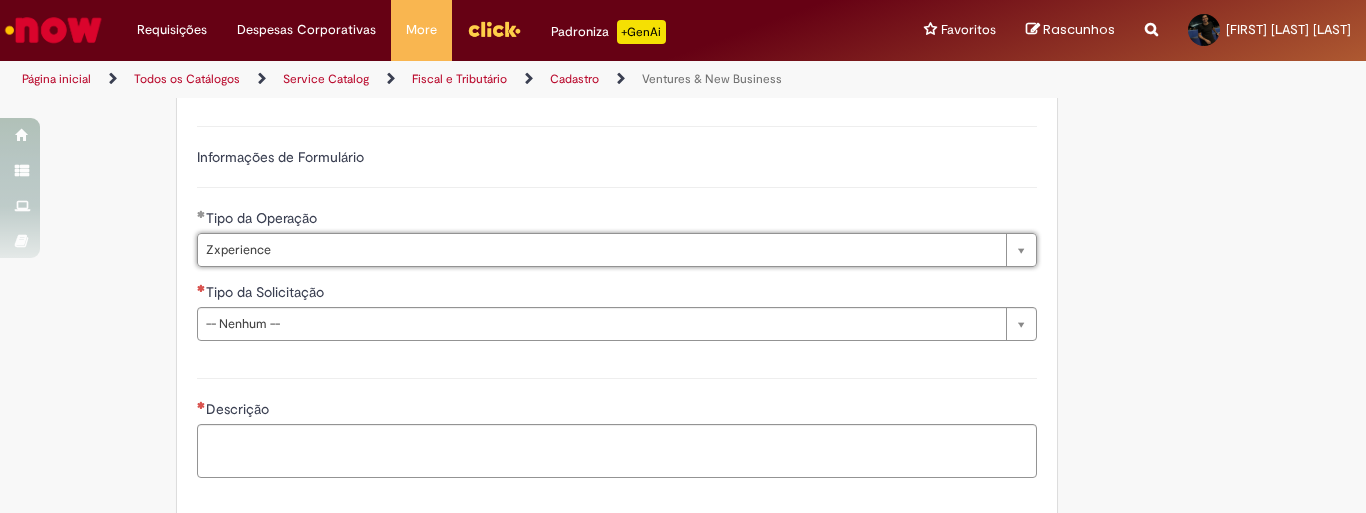 scroll, scrollTop: 750, scrollLeft: 0, axis: vertical 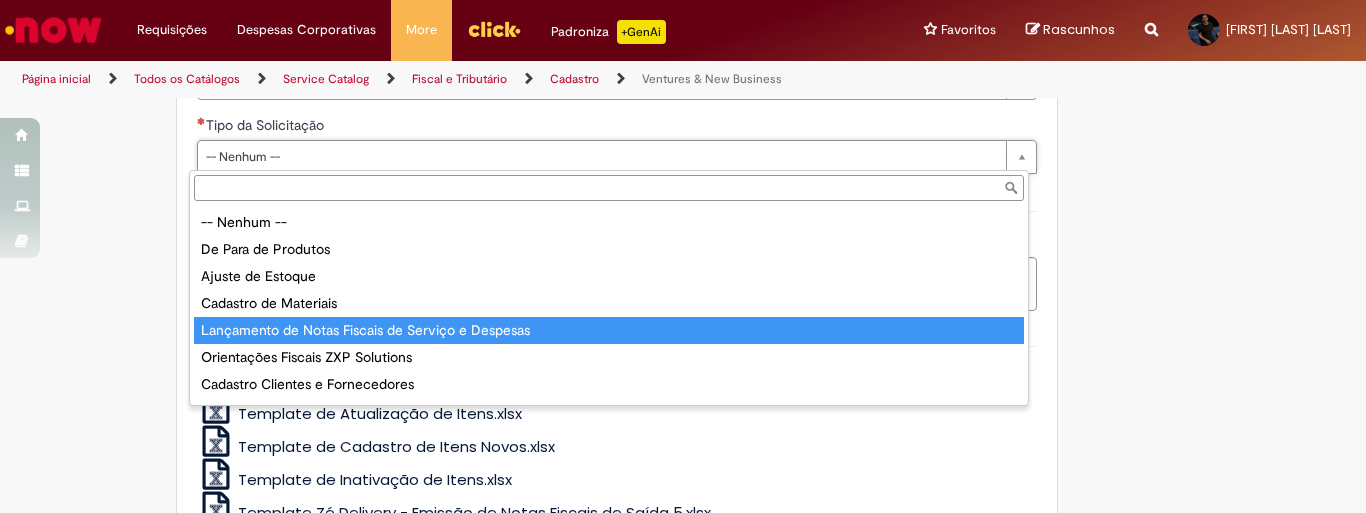type on "**********" 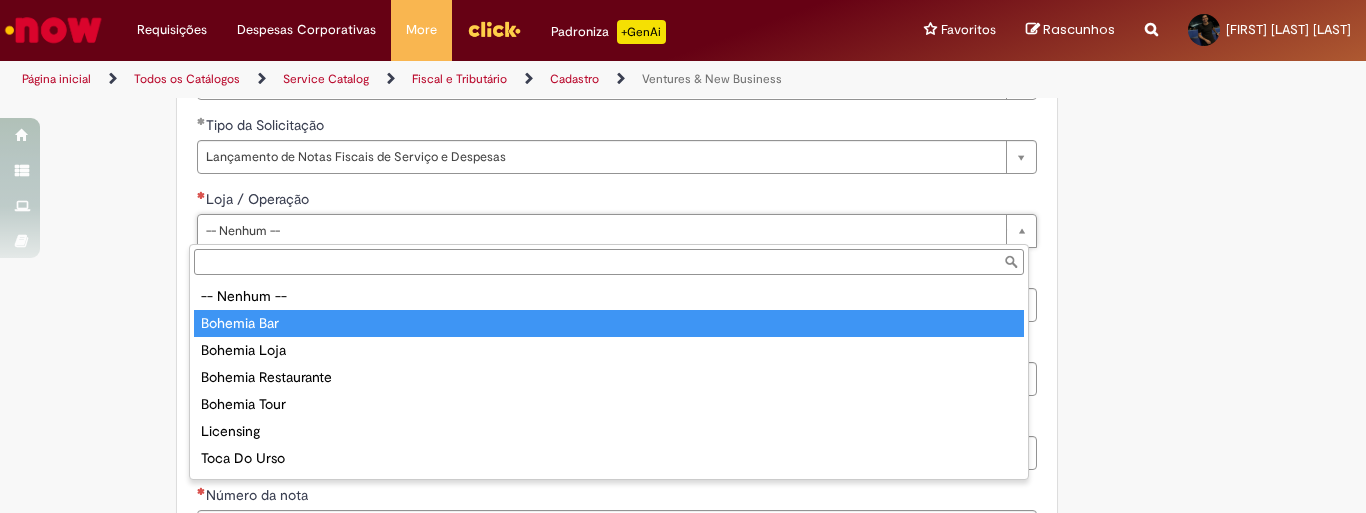 type on "**********" 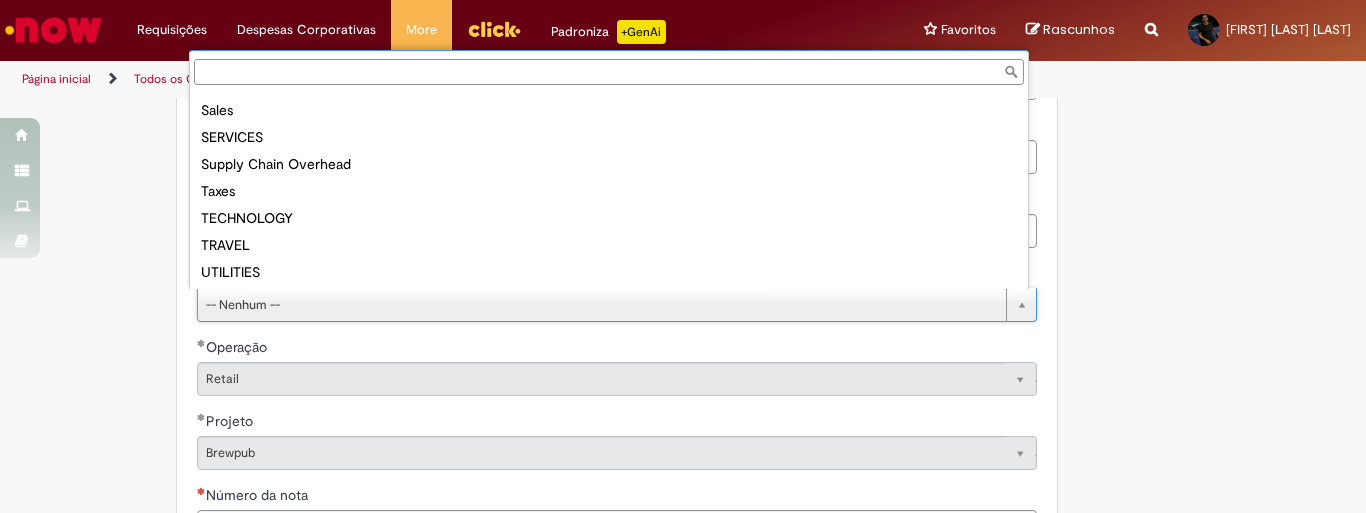 scroll, scrollTop: 348, scrollLeft: 0, axis: vertical 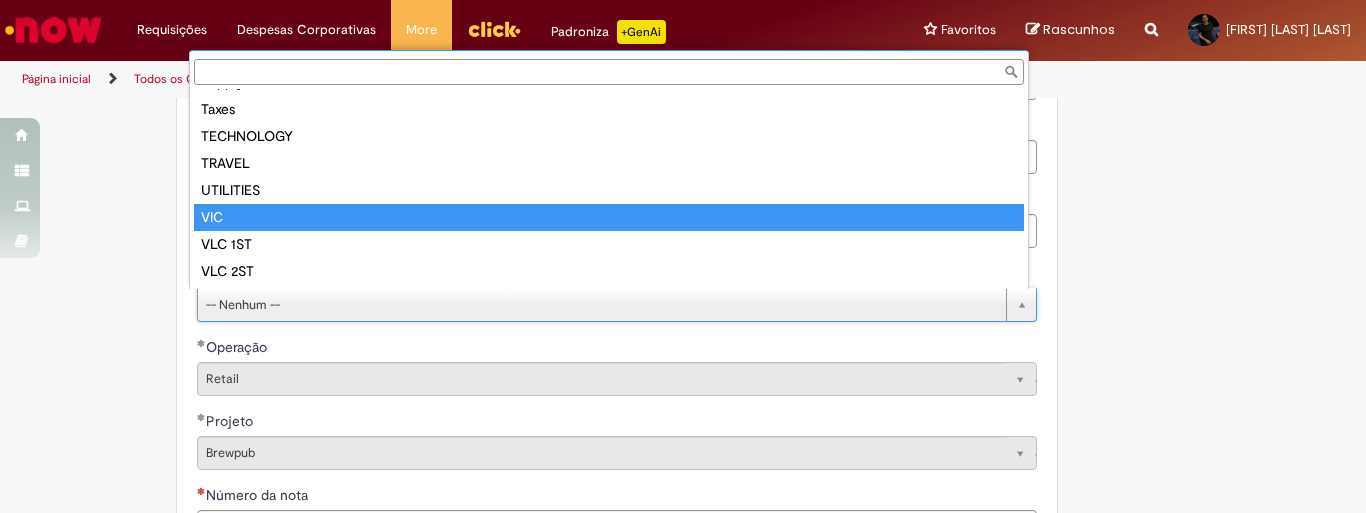 type on "***" 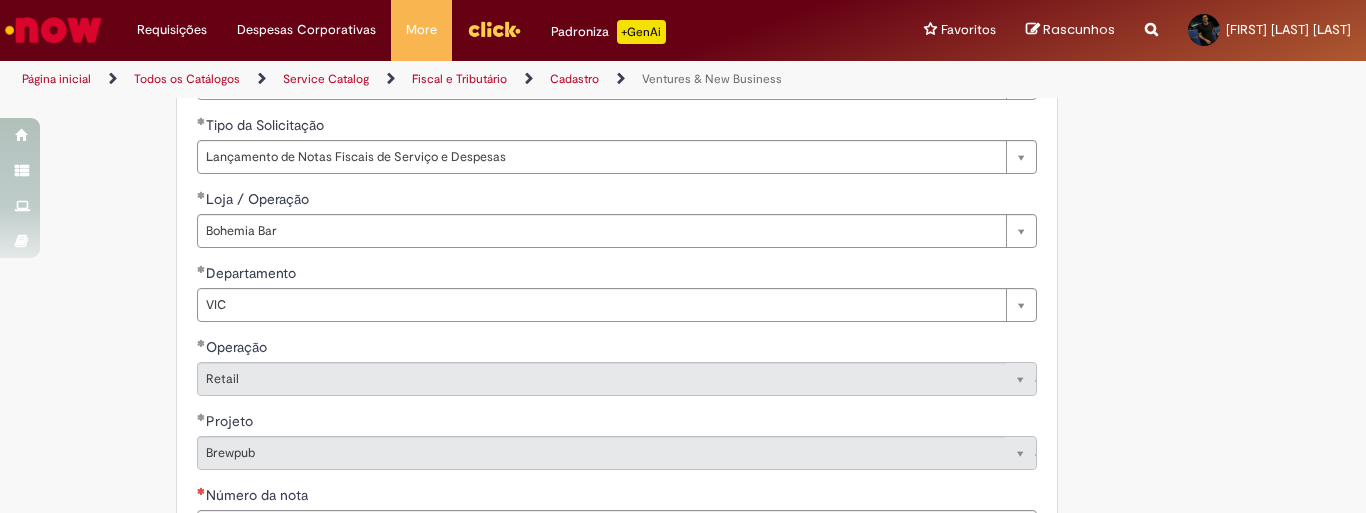 click on "**********" at bounding box center (585, 399) 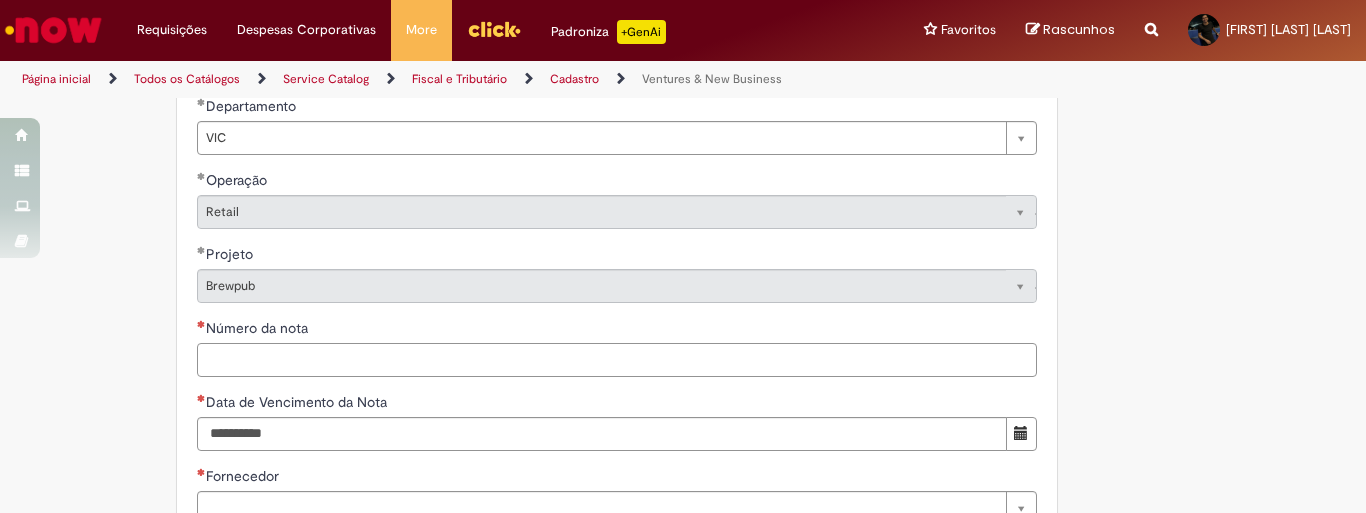 drag, startPoint x: 205, startPoint y: 365, endPoint x: 222, endPoint y: 365, distance: 17 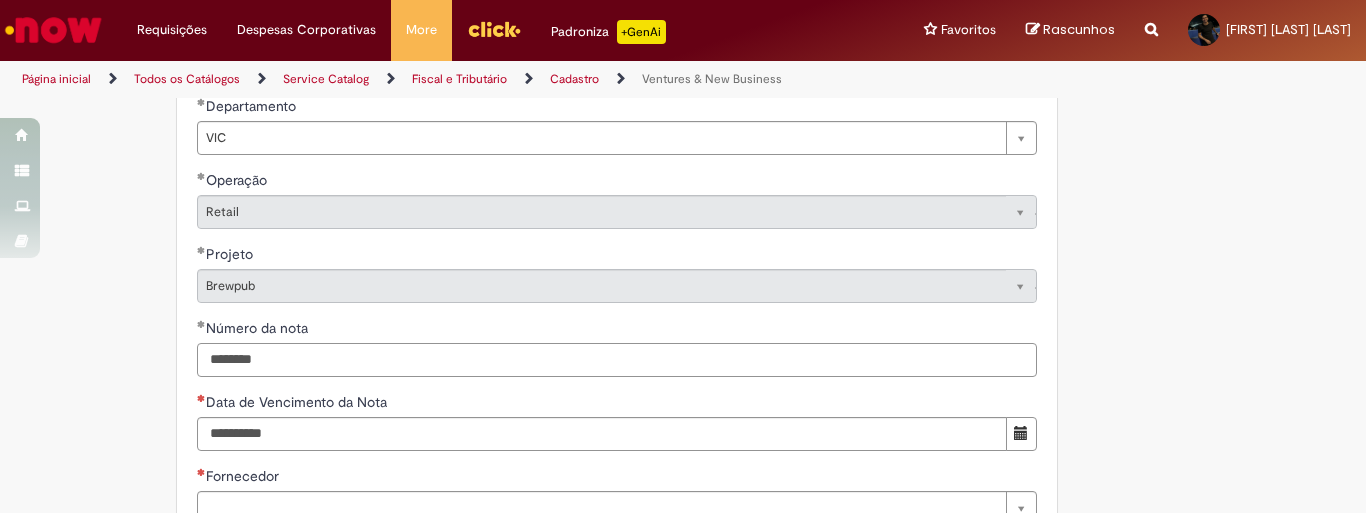 type on "********" 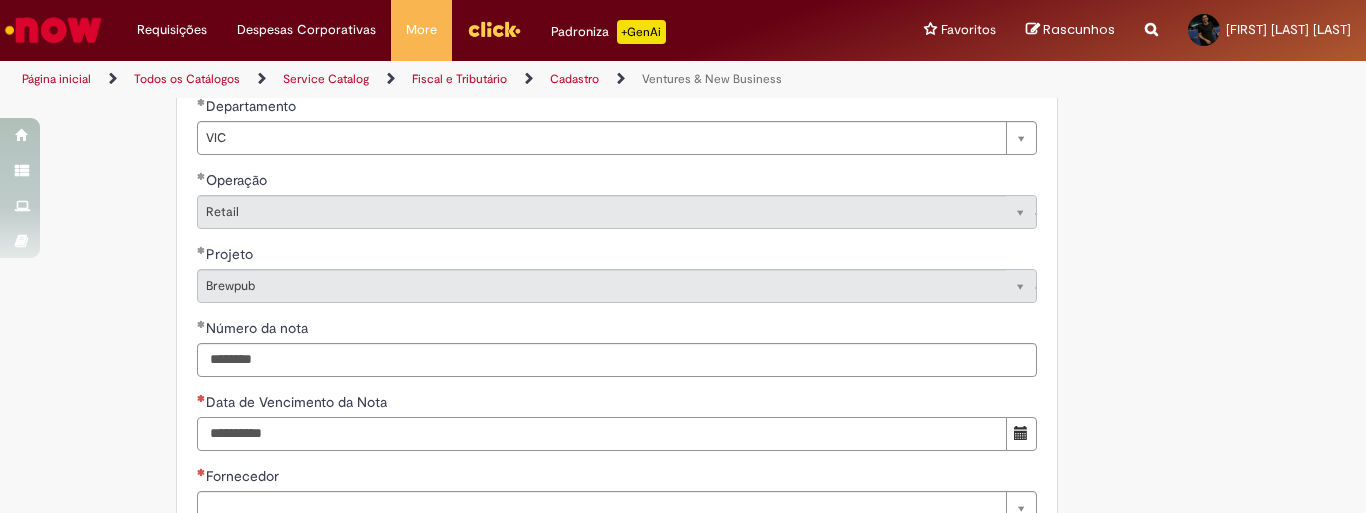 click on "Data de Vencimento da Nota" at bounding box center (602, 434) 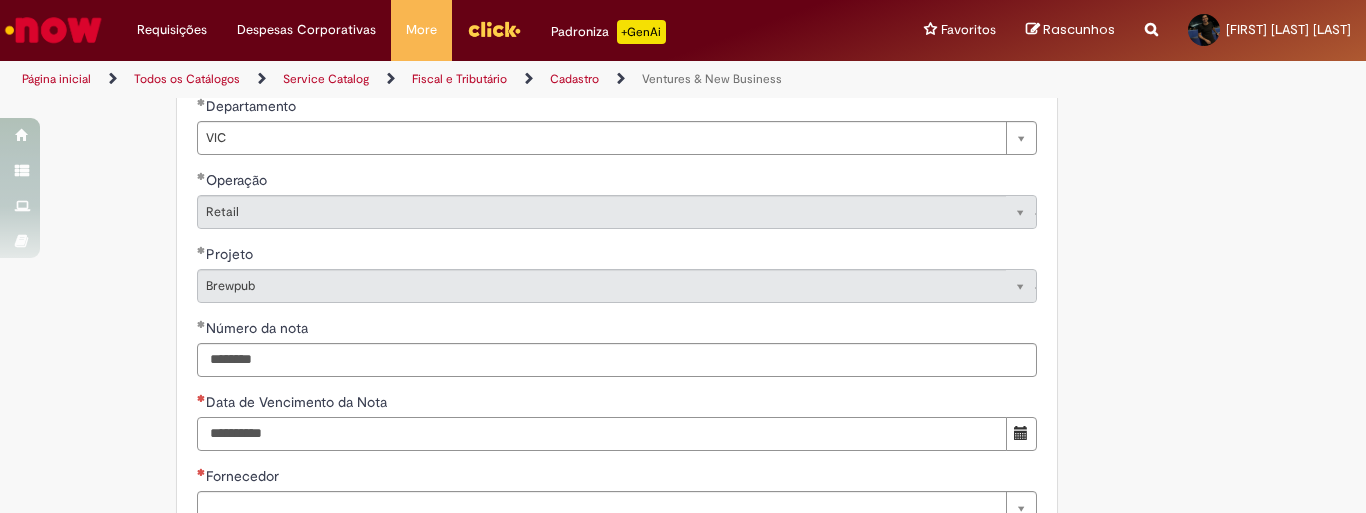 type on "**********" 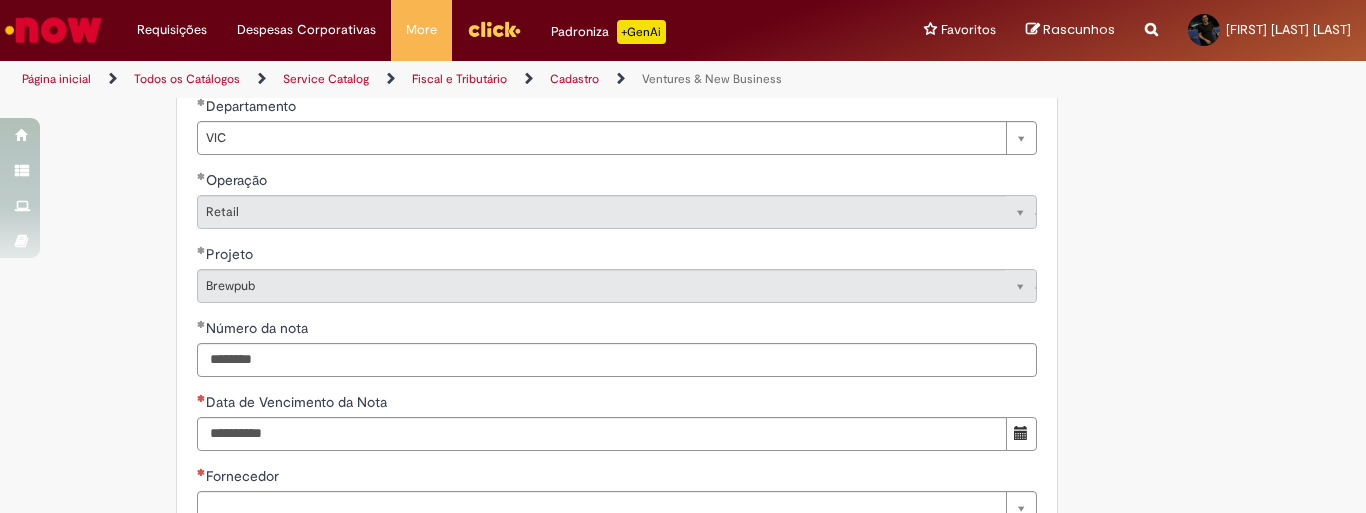 click on "**********" at bounding box center [585, 232] 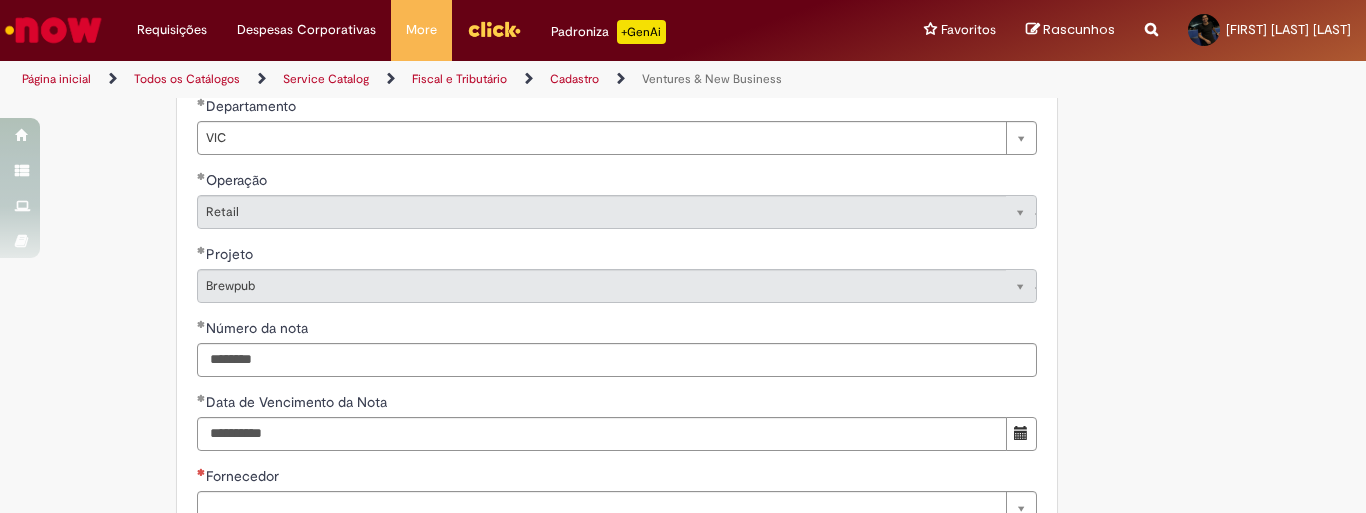 scroll, scrollTop: 1083, scrollLeft: 0, axis: vertical 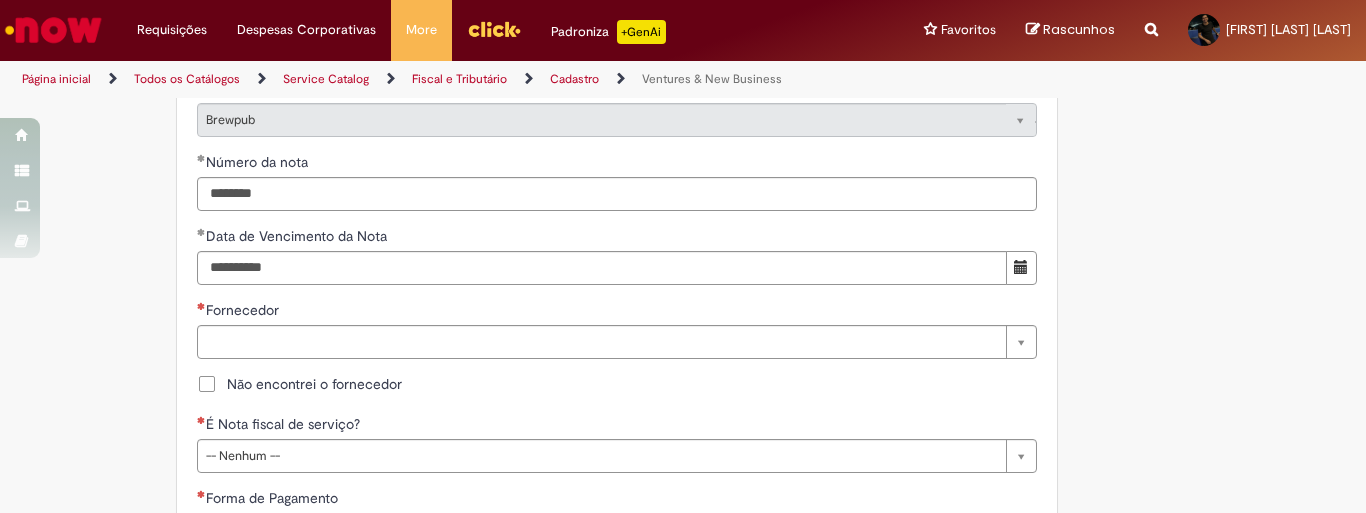 click on "Não encontrei o fornecedor" at bounding box center (299, 384) 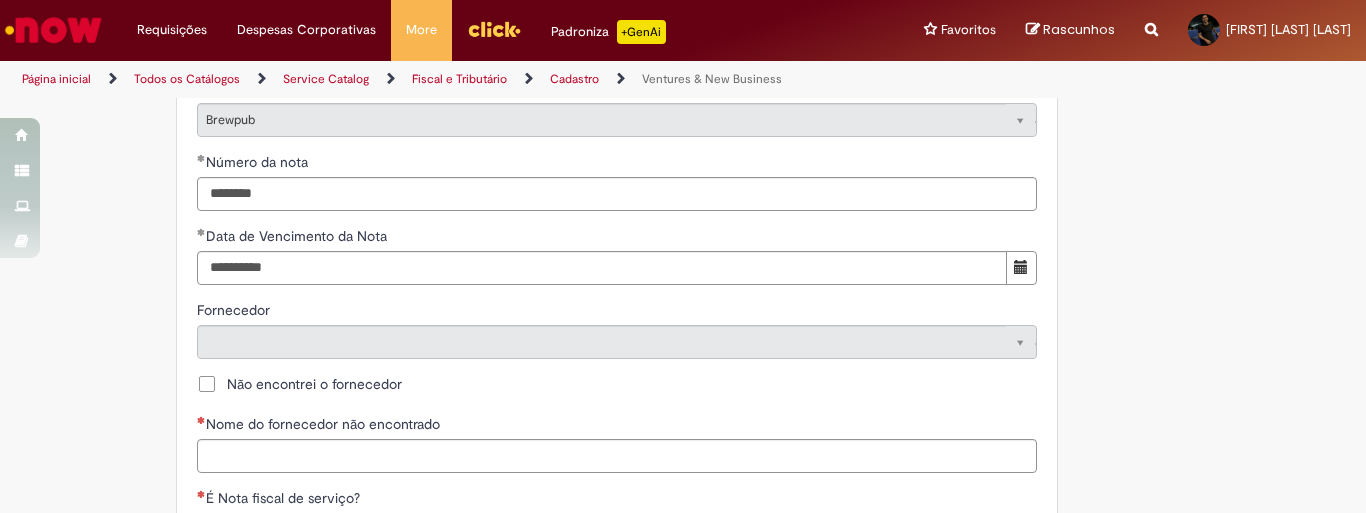 scroll, scrollTop: 1250, scrollLeft: 0, axis: vertical 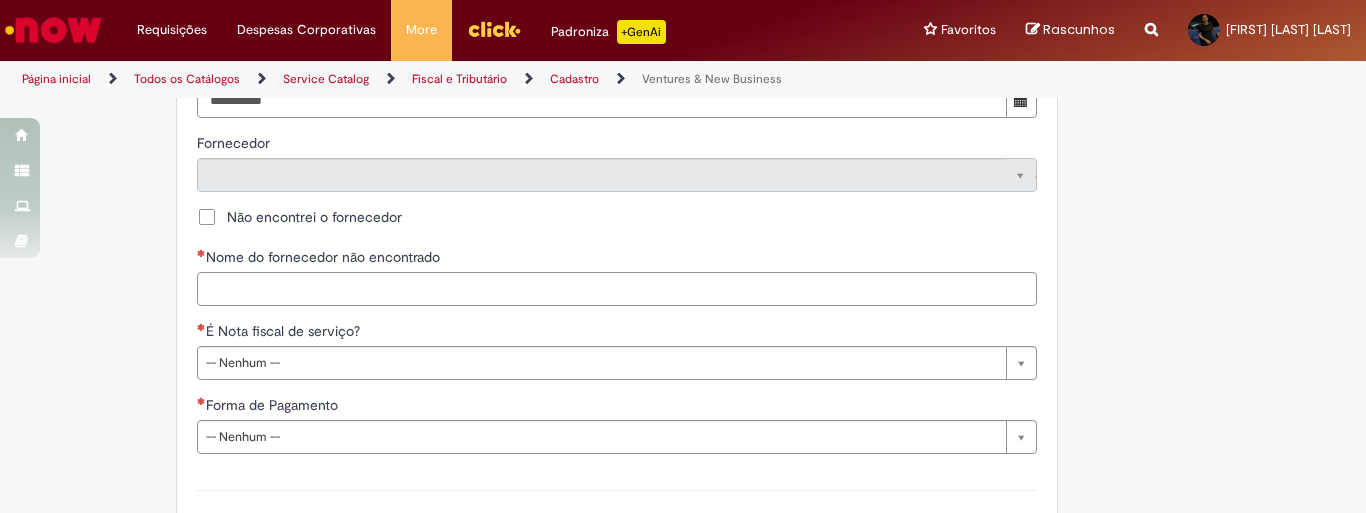 click on "Nome do fornecedor não encontrado" at bounding box center [617, 289] 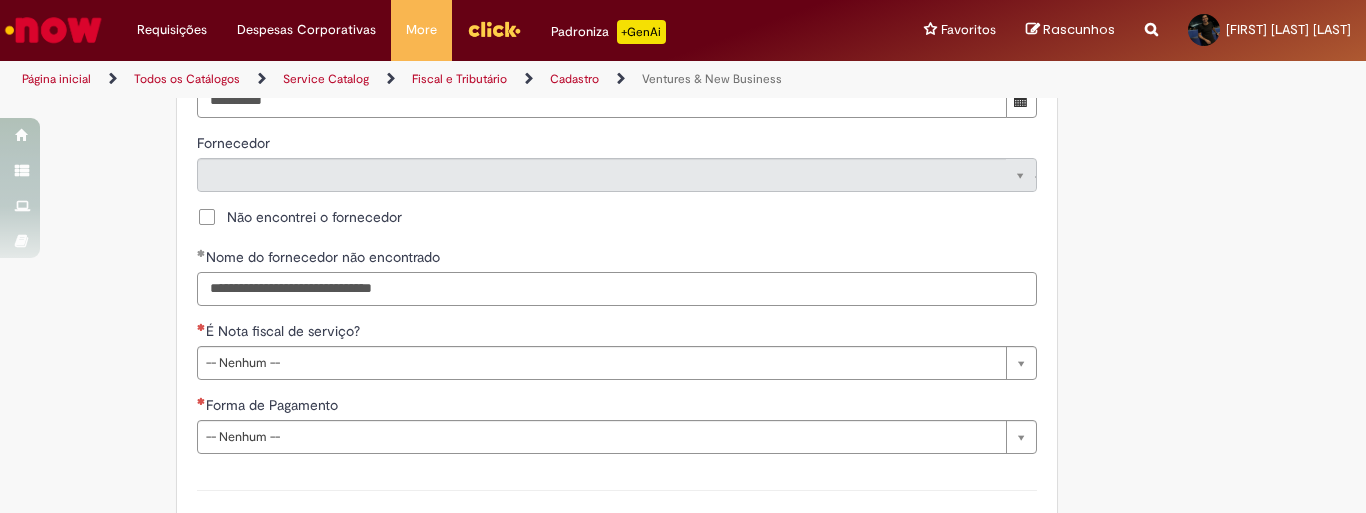 type on "**********" 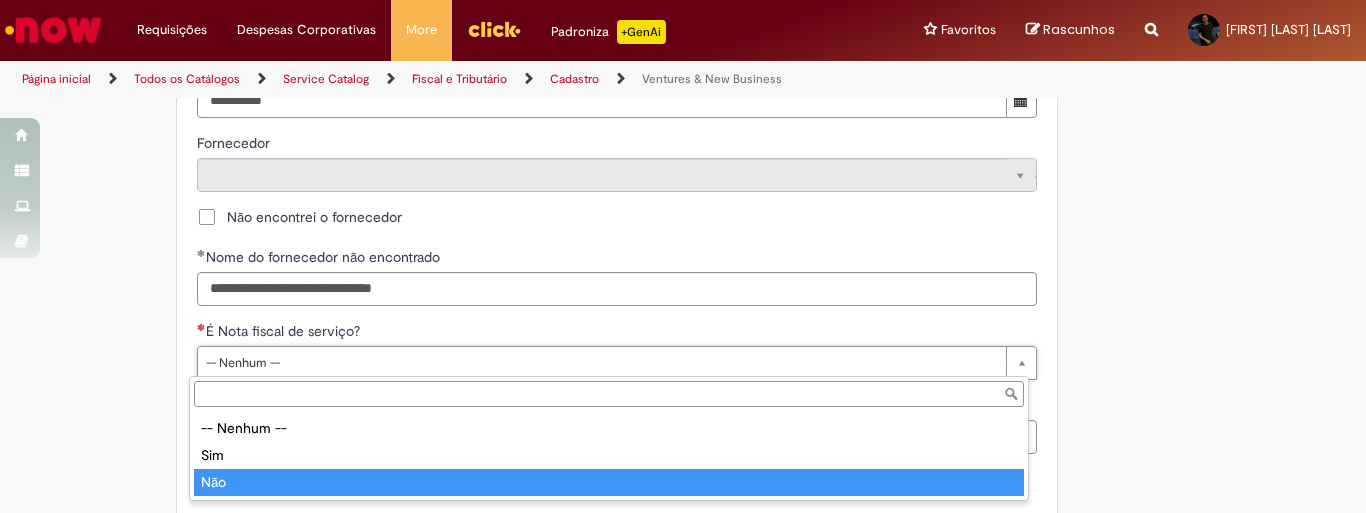 type on "***" 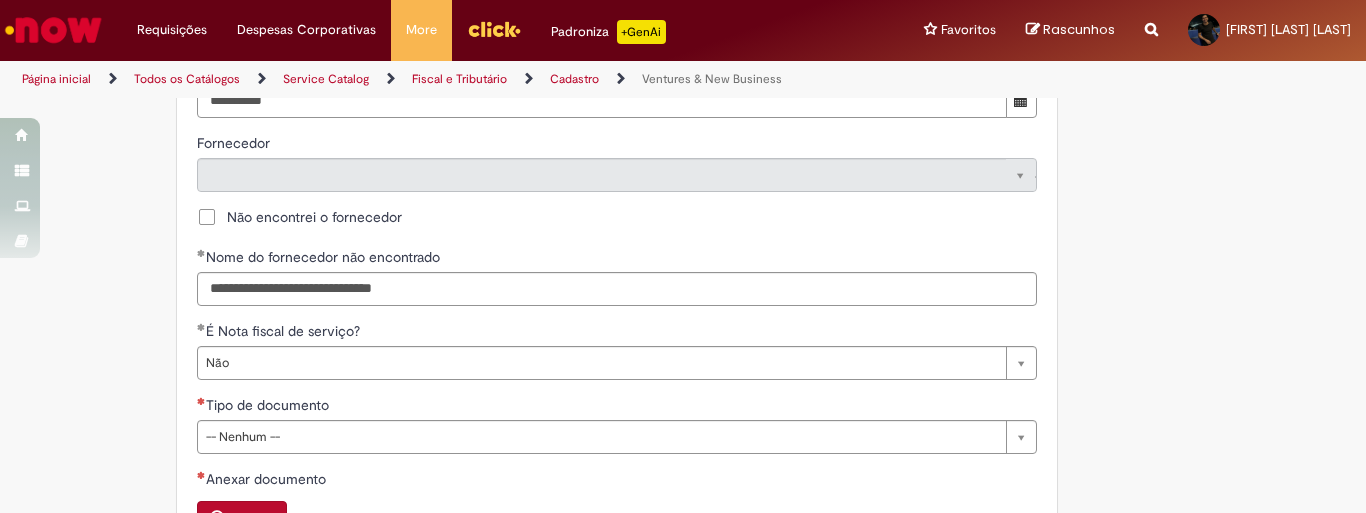 click on "**********" at bounding box center [585, 15] 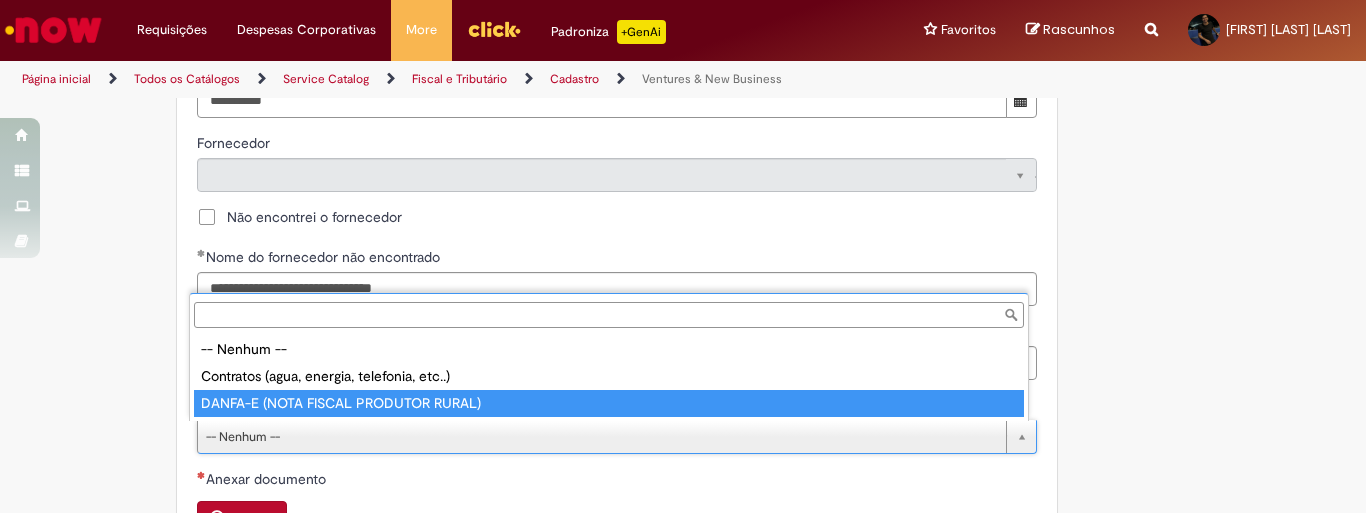 type on "**********" 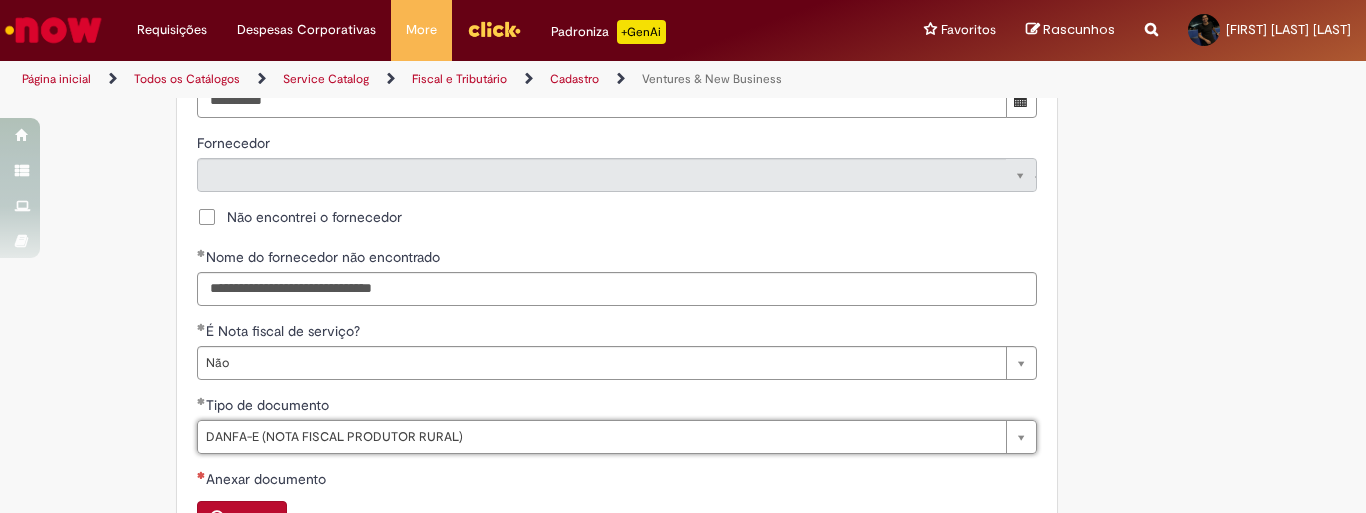 scroll, scrollTop: 1417, scrollLeft: 0, axis: vertical 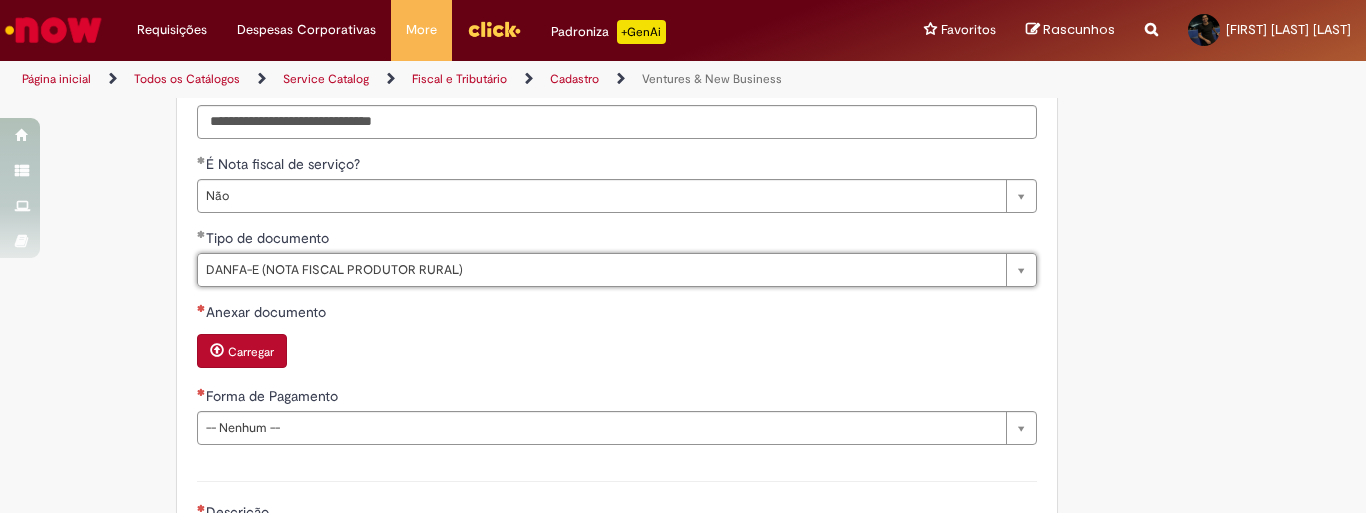 click on "Carregar" at bounding box center (251, 352) 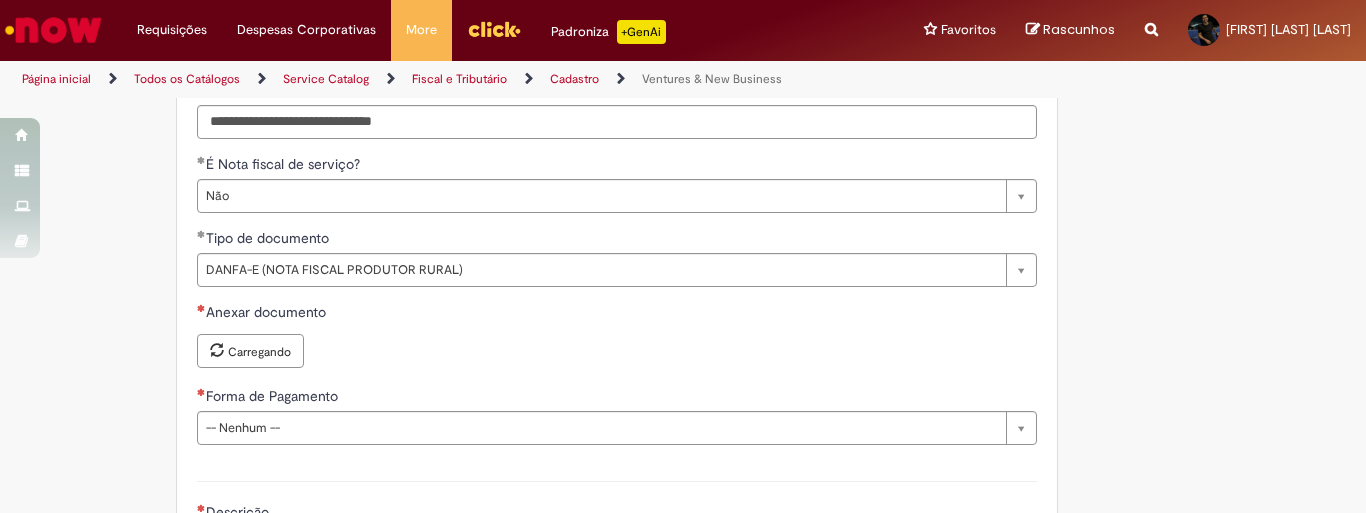 scroll, scrollTop: 1583, scrollLeft: 0, axis: vertical 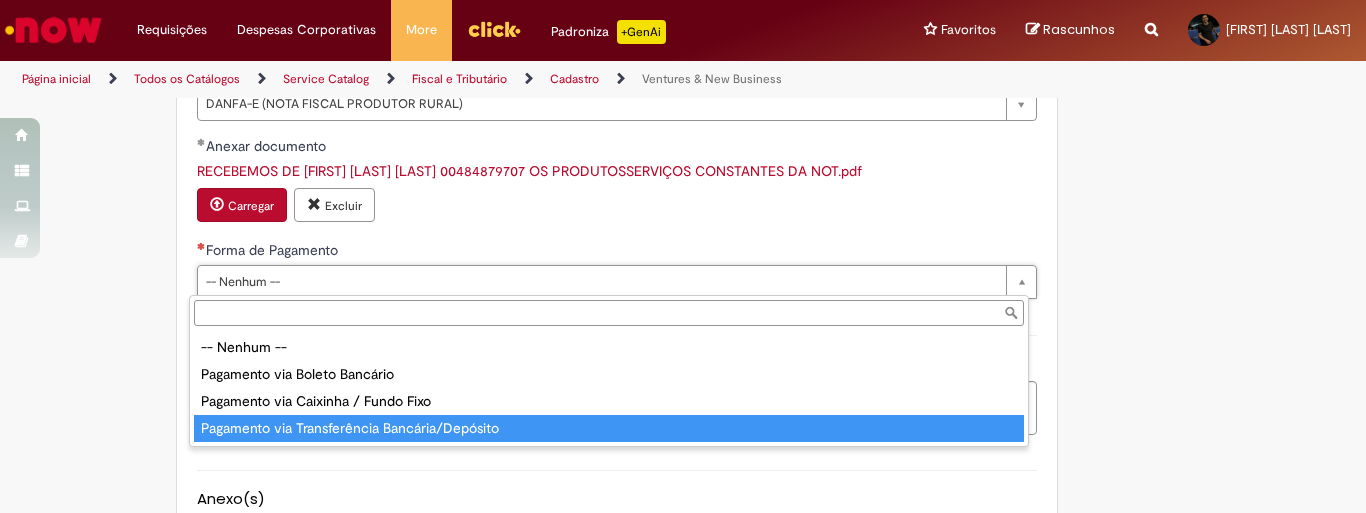 type on "**********" 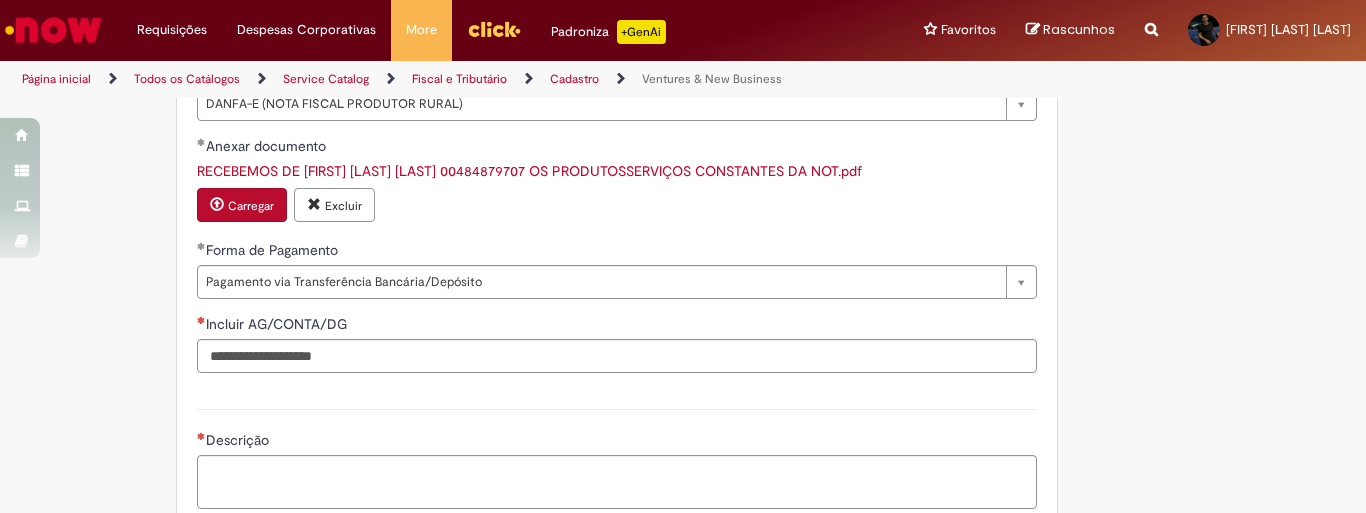 click on "**********" at bounding box center [585, -271] 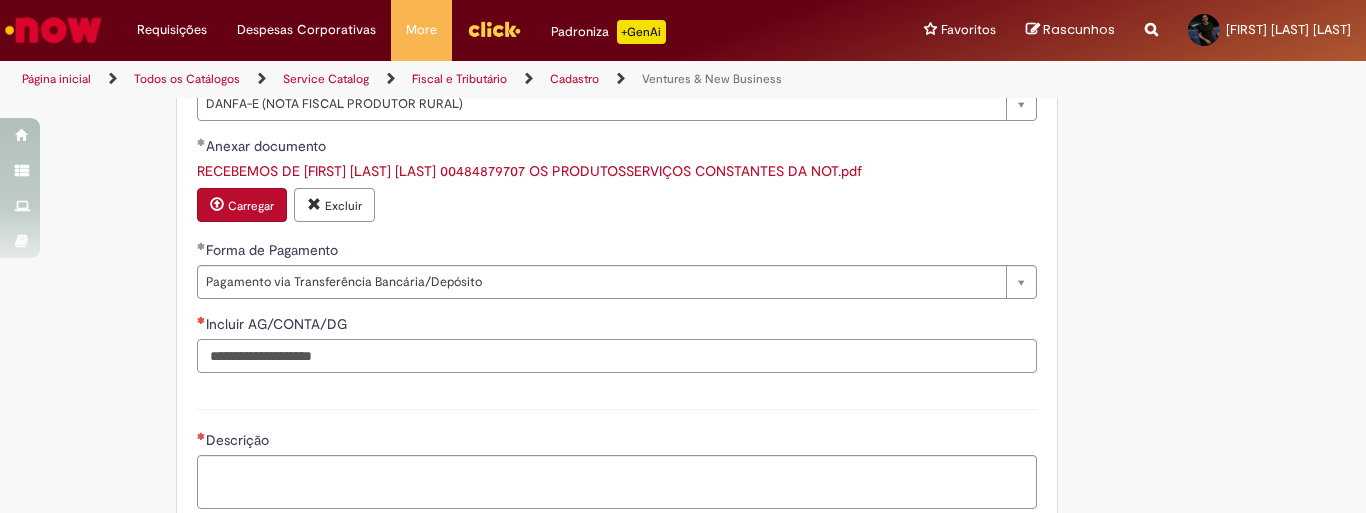 click on "Incluir AG/CONTA/DG" at bounding box center [617, 356] 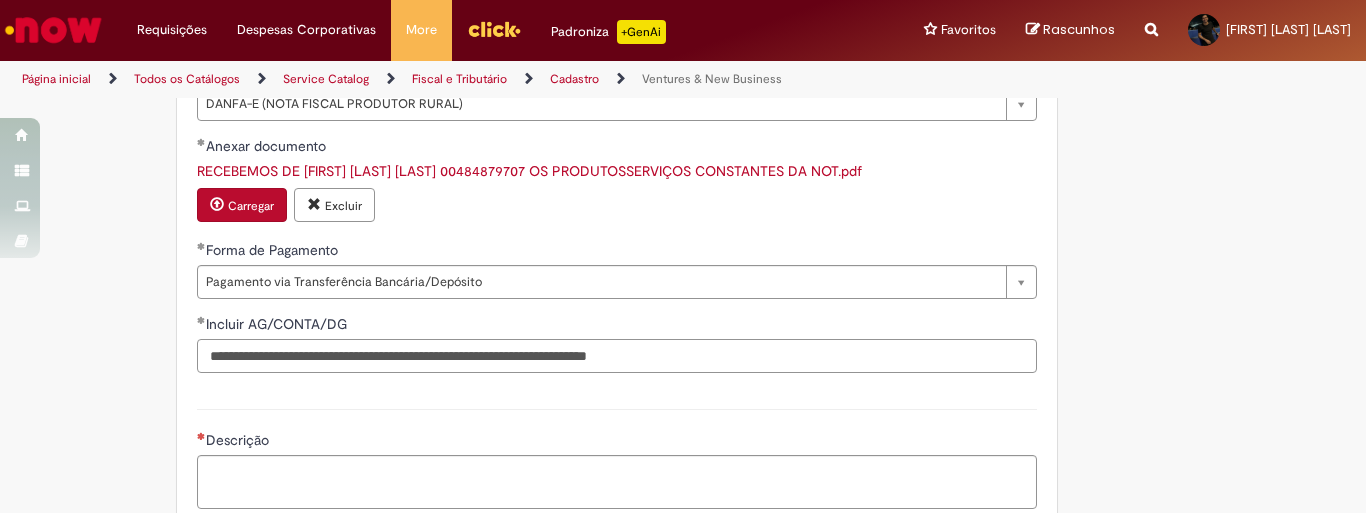 type on "**********" 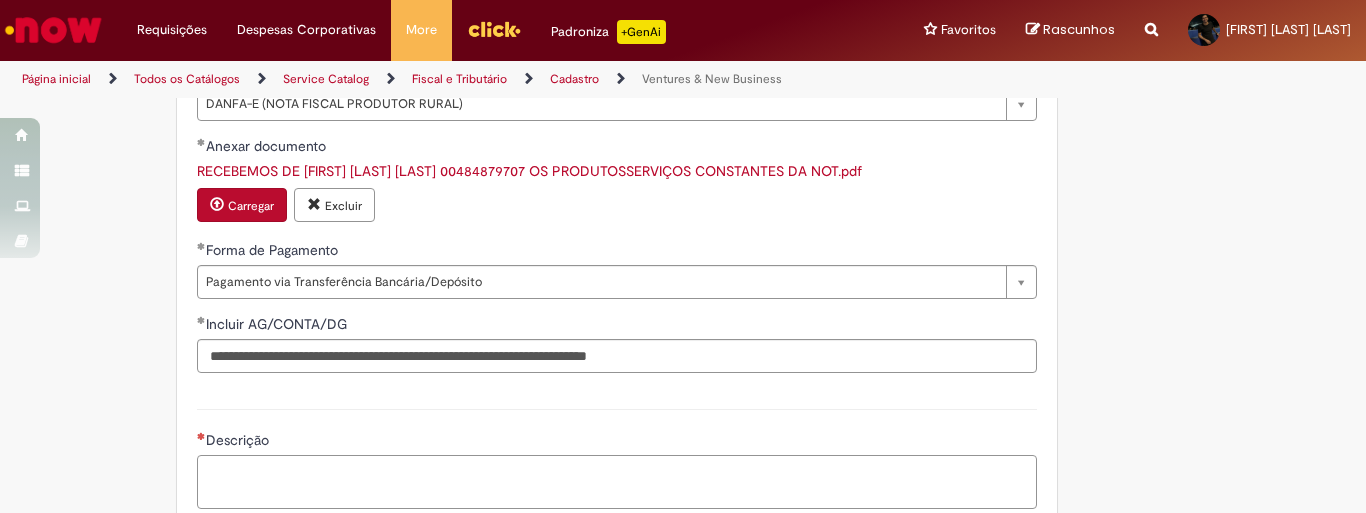 click on "Descrição" at bounding box center [617, 482] 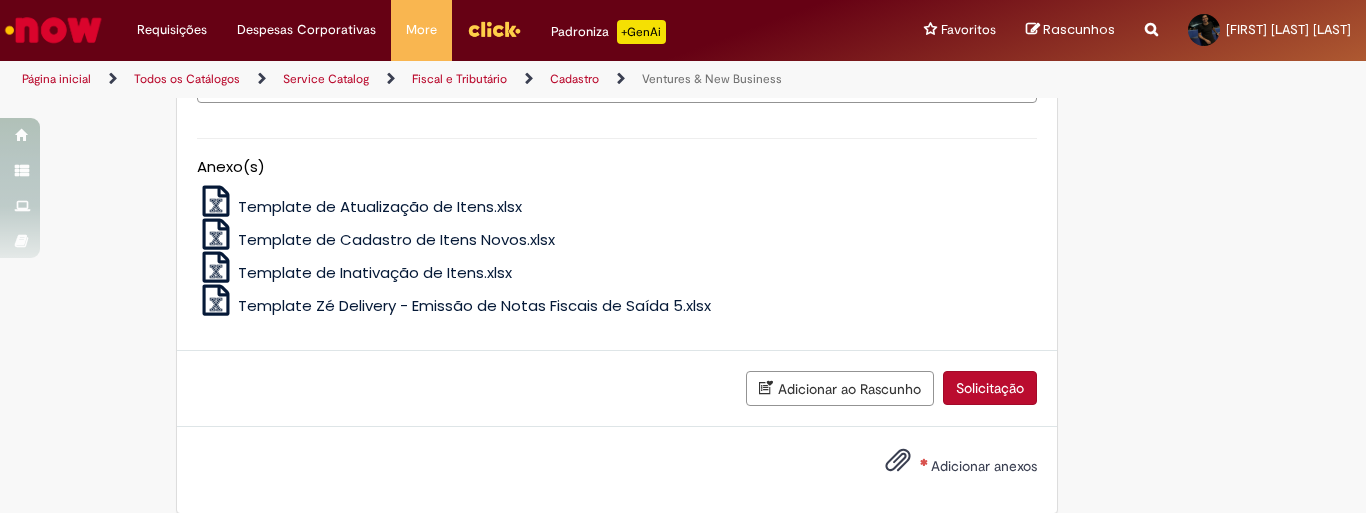 scroll, scrollTop: 2152, scrollLeft: 0, axis: vertical 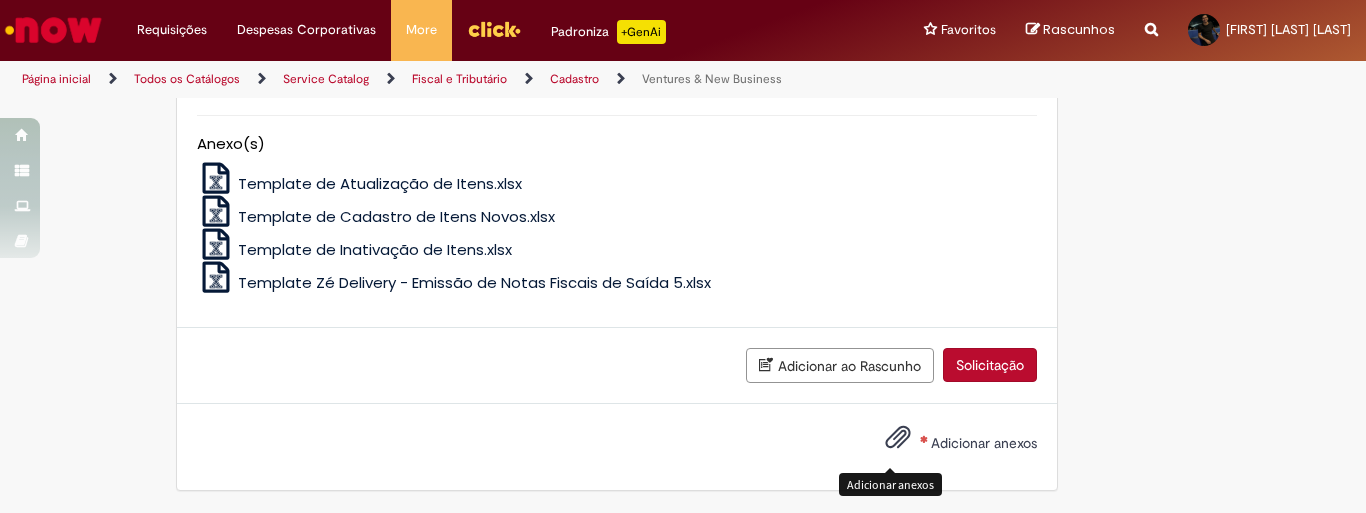 type on "**********" 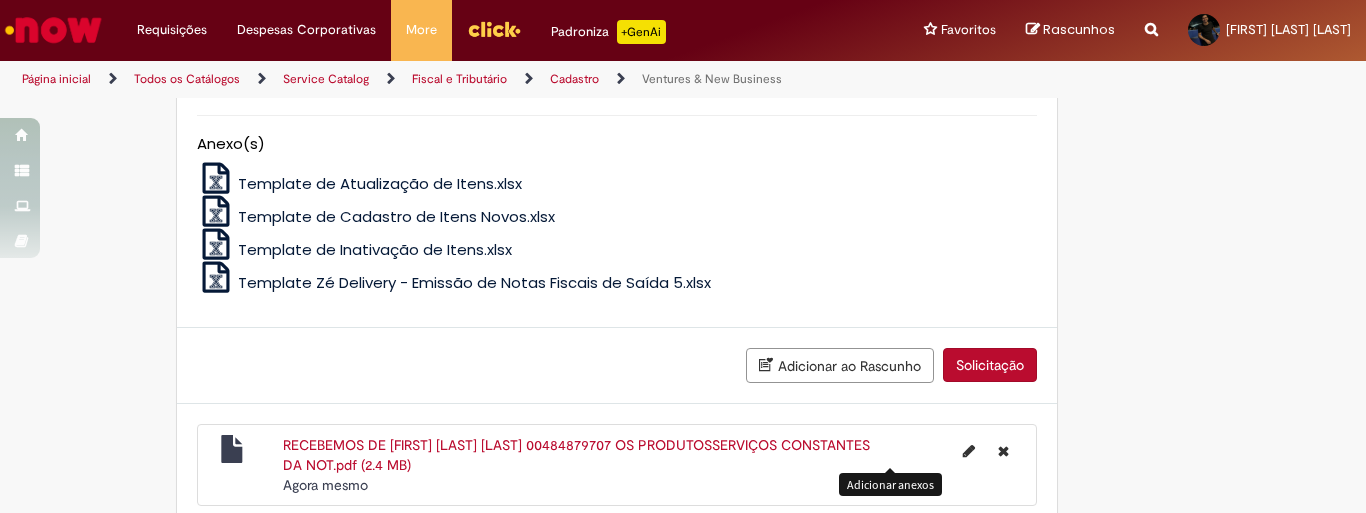 scroll, scrollTop: 2184, scrollLeft: 0, axis: vertical 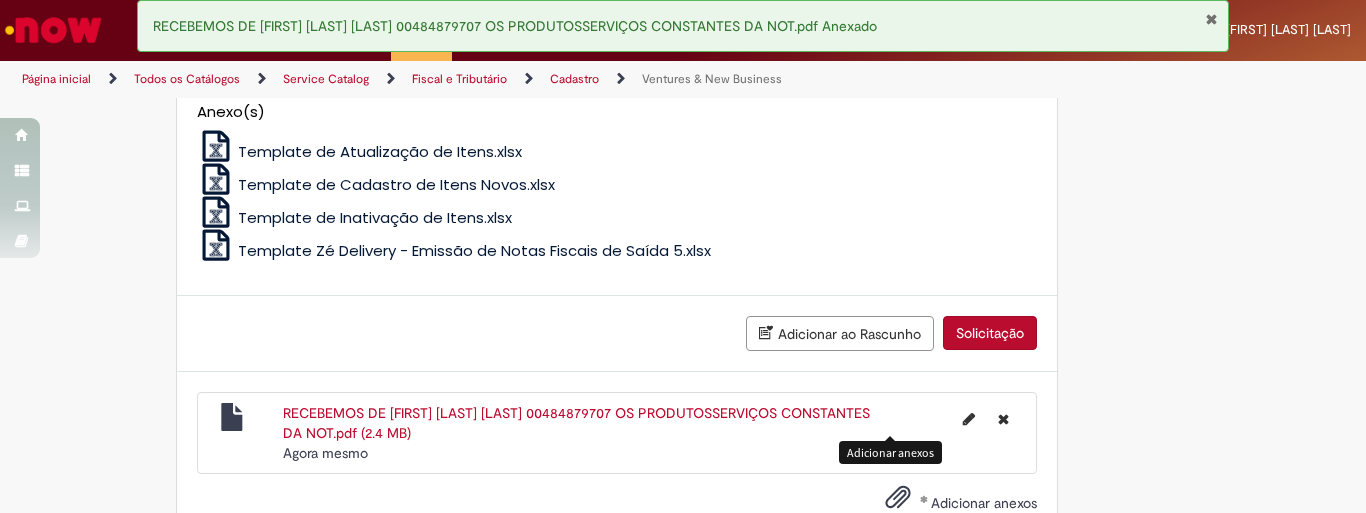 click on "Solicitação" at bounding box center (990, 333) 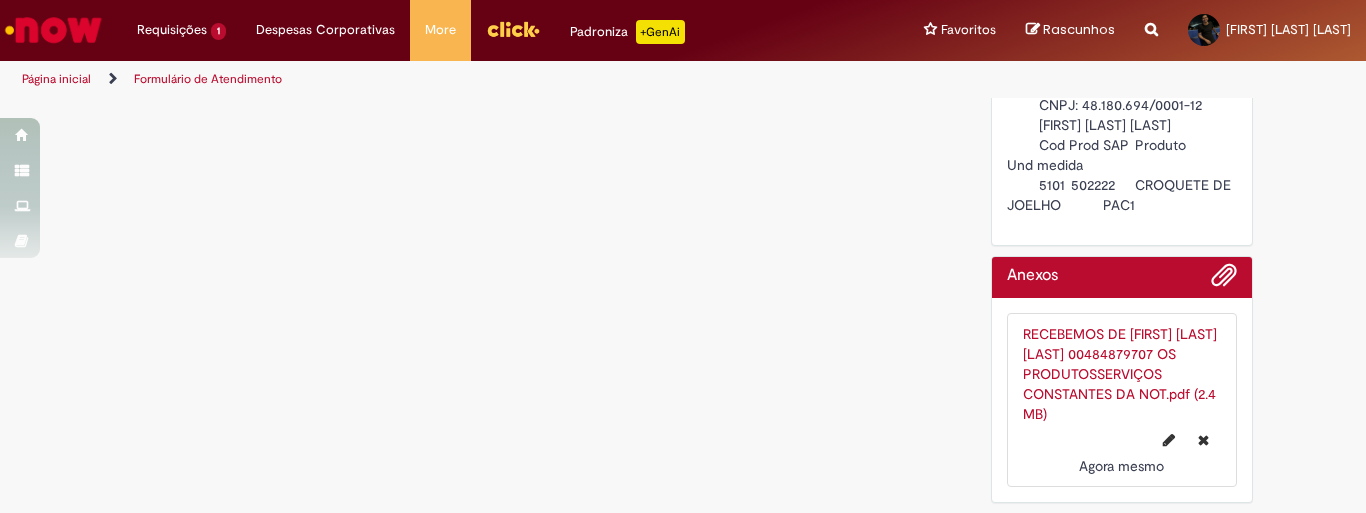 scroll, scrollTop: 0, scrollLeft: 0, axis: both 